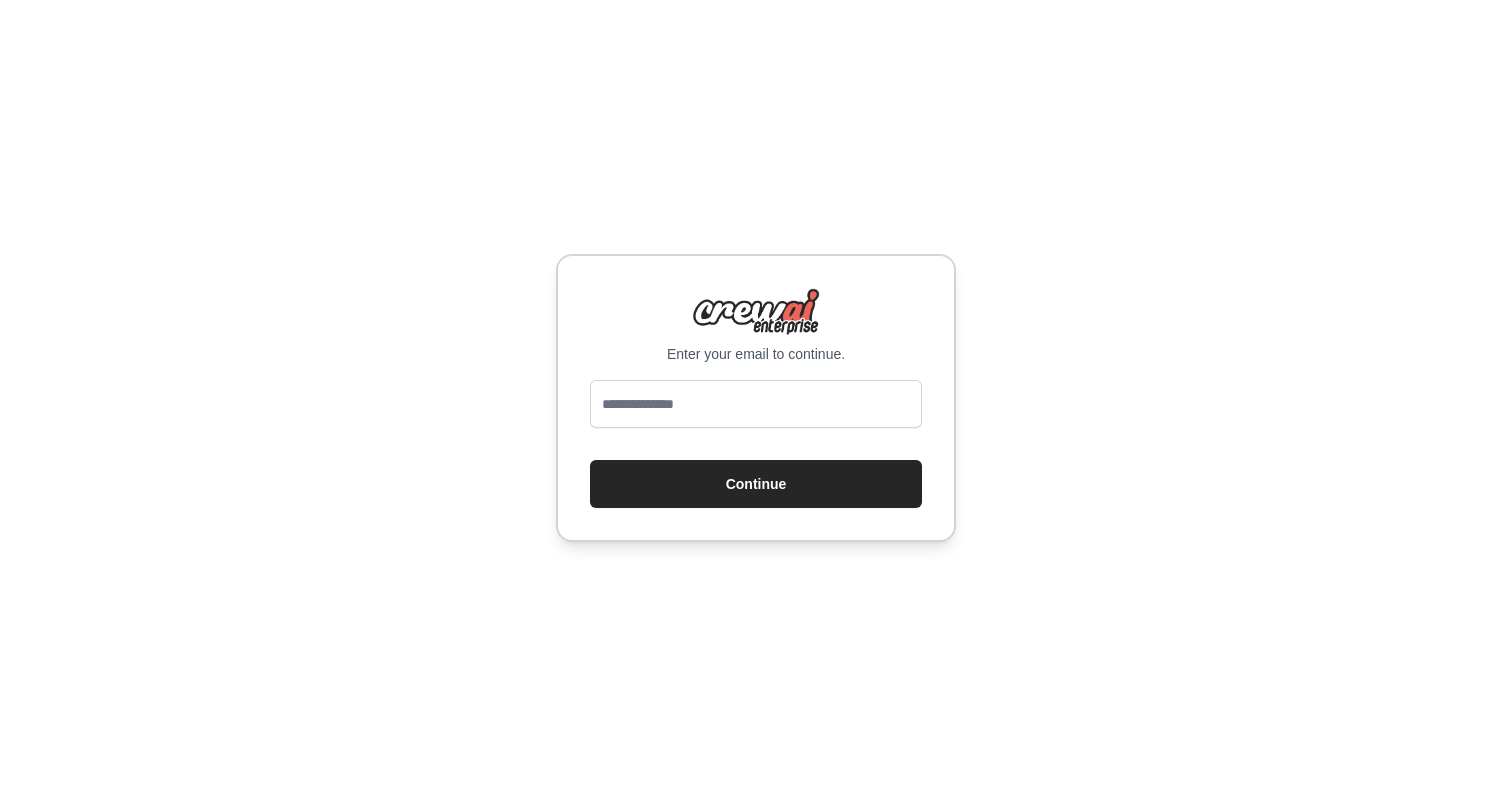 scroll, scrollTop: 0, scrollLeft: 0, axis: both 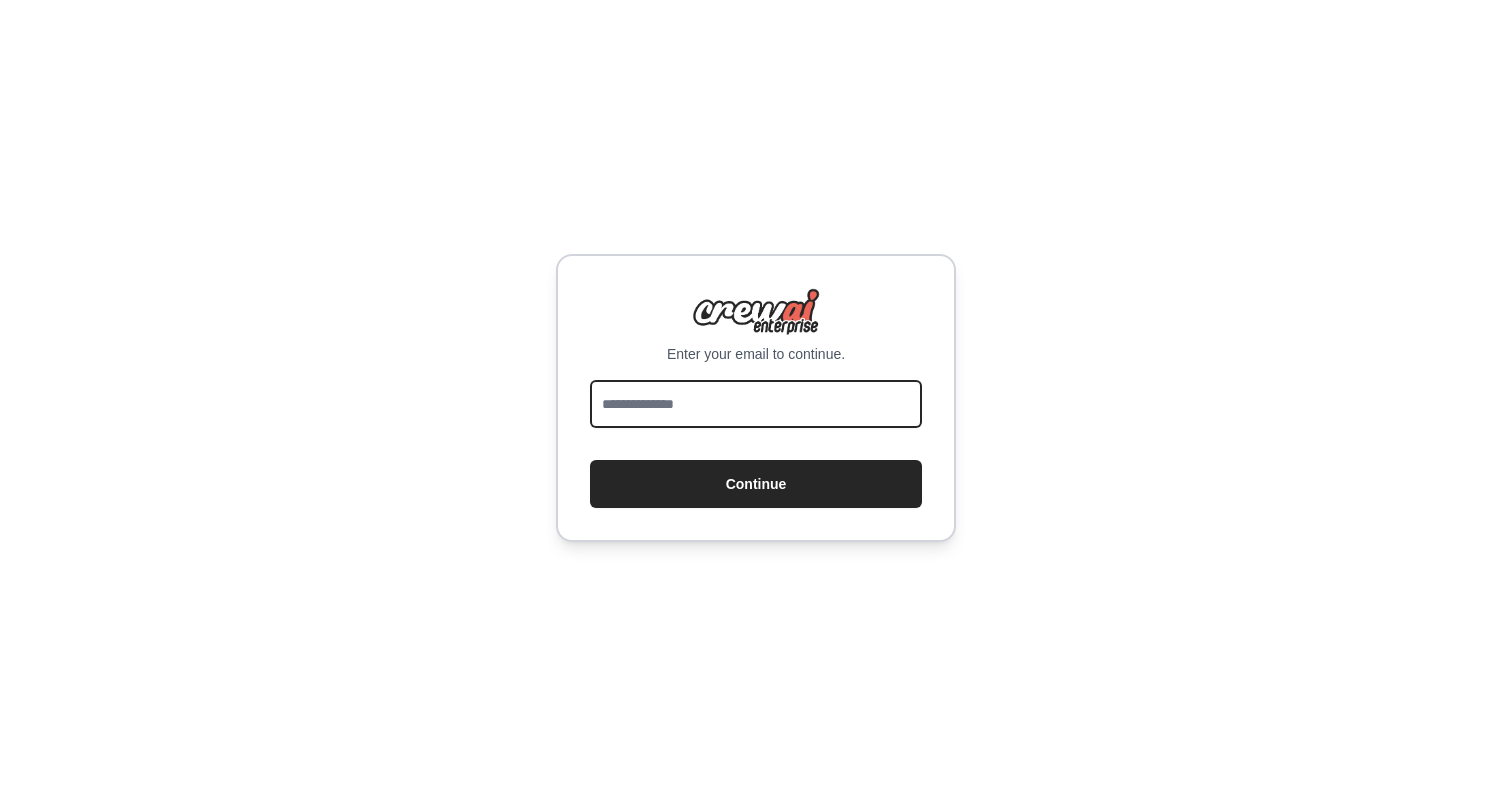 click at bounding box center [756, 404] 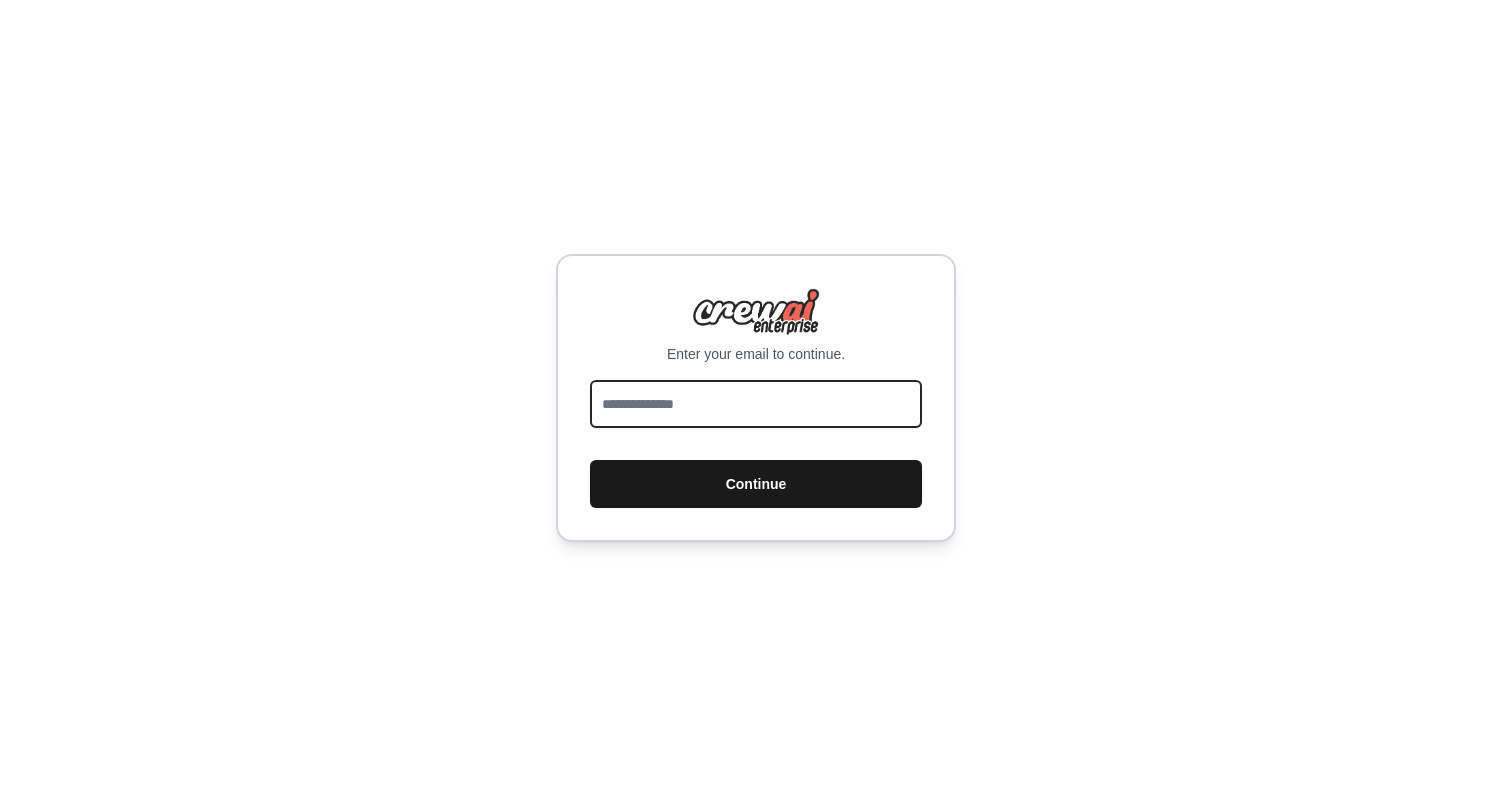 type on "**********" 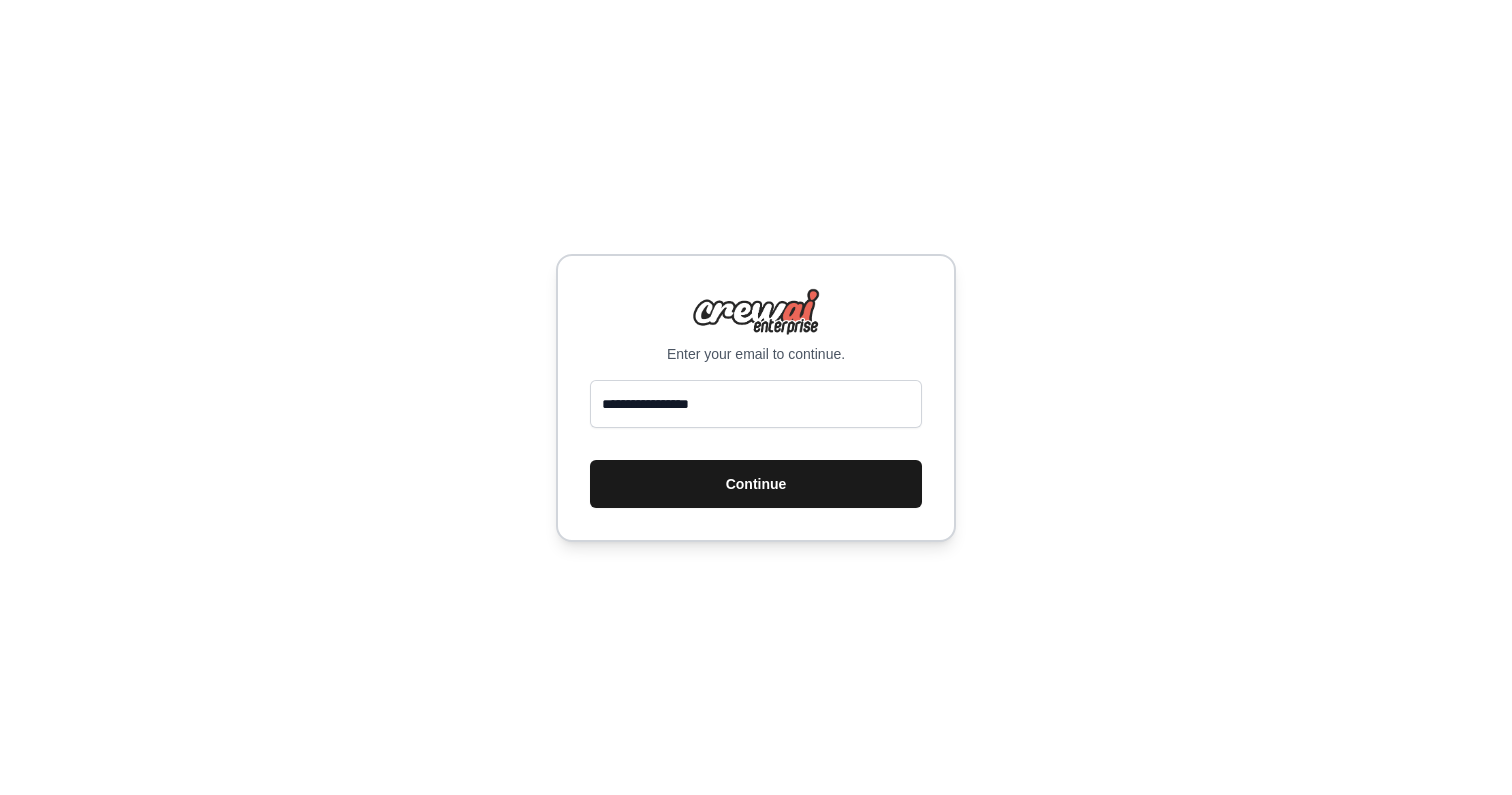 click on "Continue" at bounding box center (756, 484) 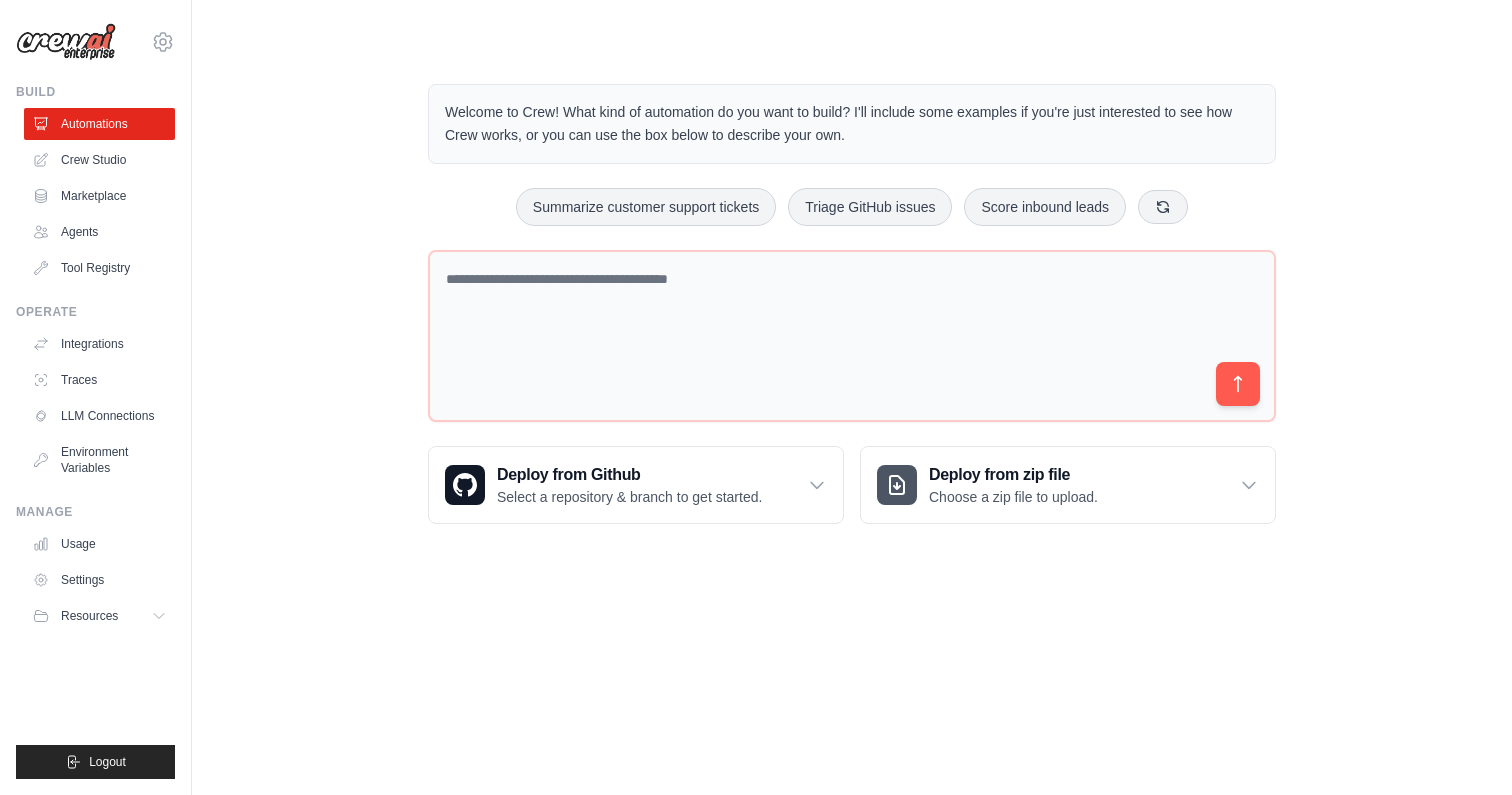 scroll, scrollTop: 0, scrollLeft: 0, axis: both 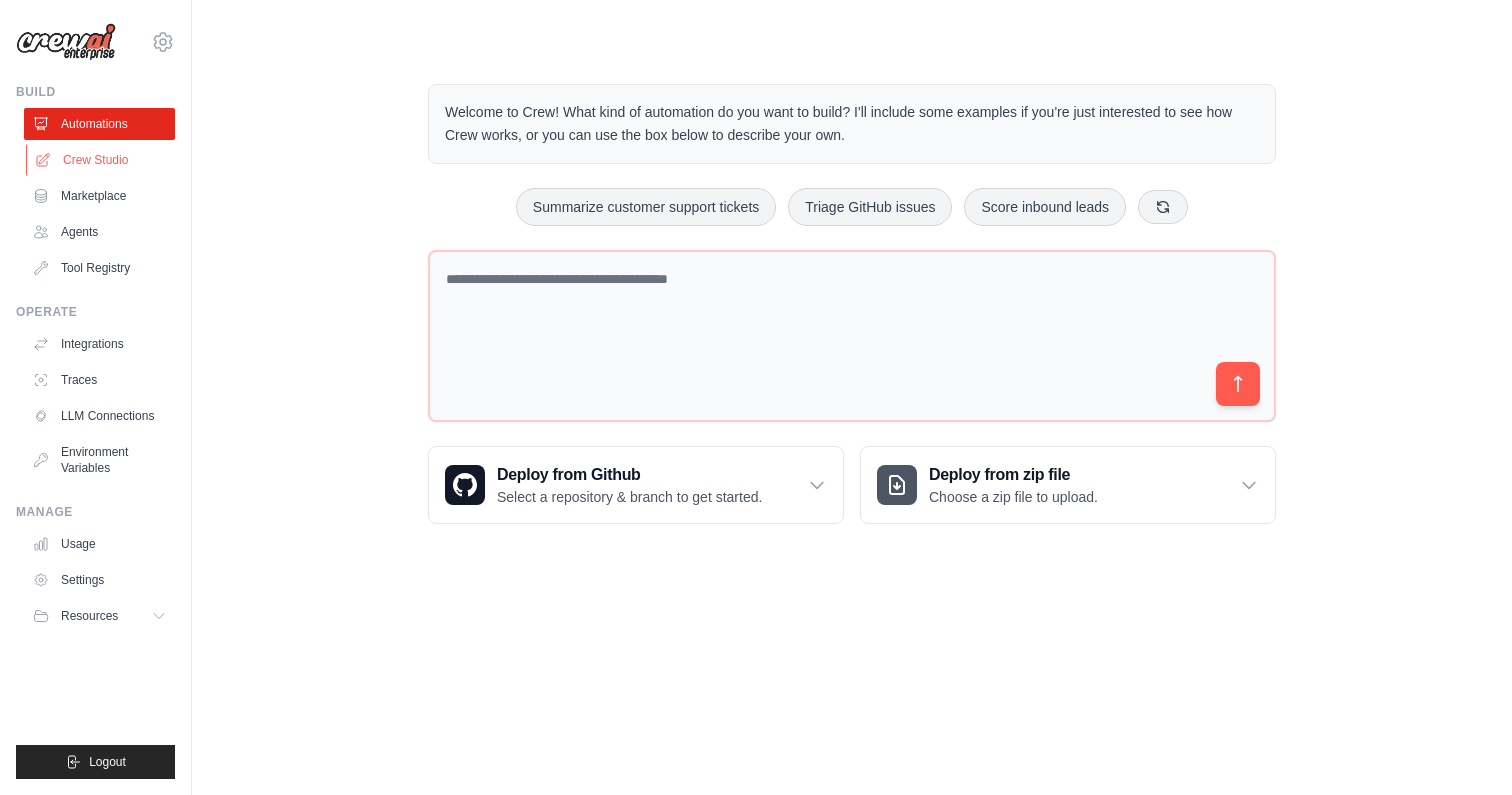 click on "Crew Studio" at bounding box center (101, 160) 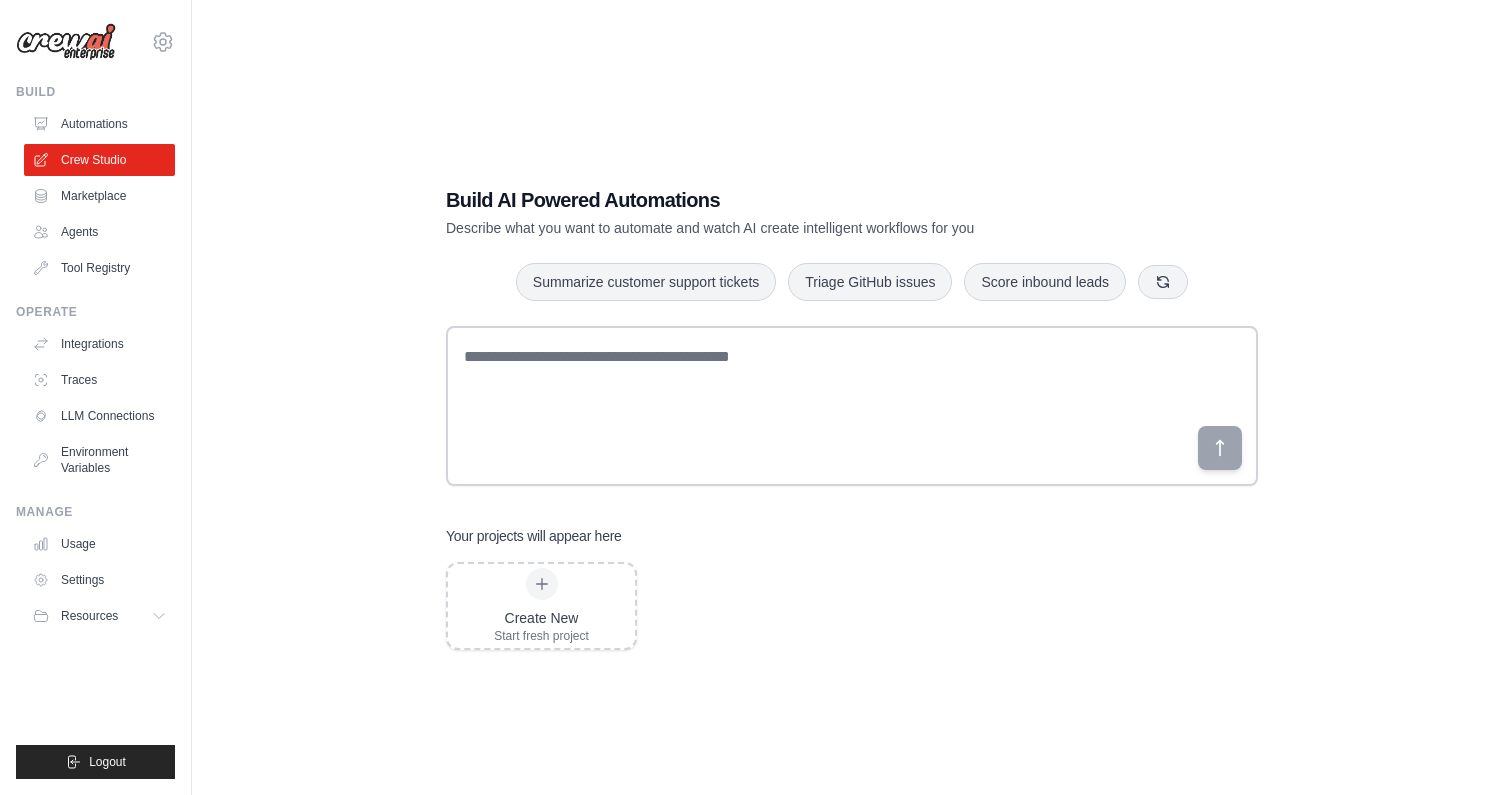scroll, scrollTop: 0, scrollLeft: 0, axis: both 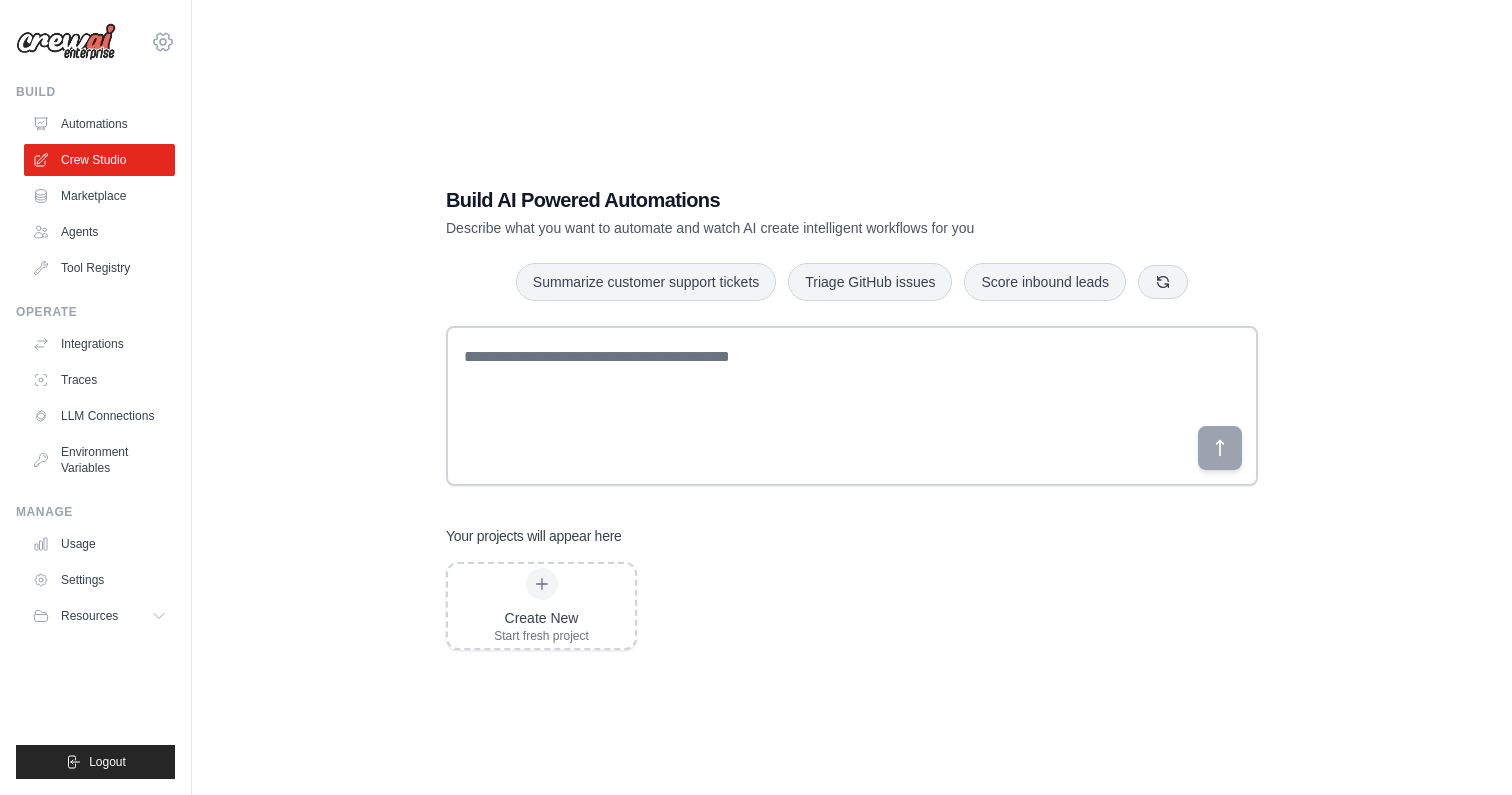click 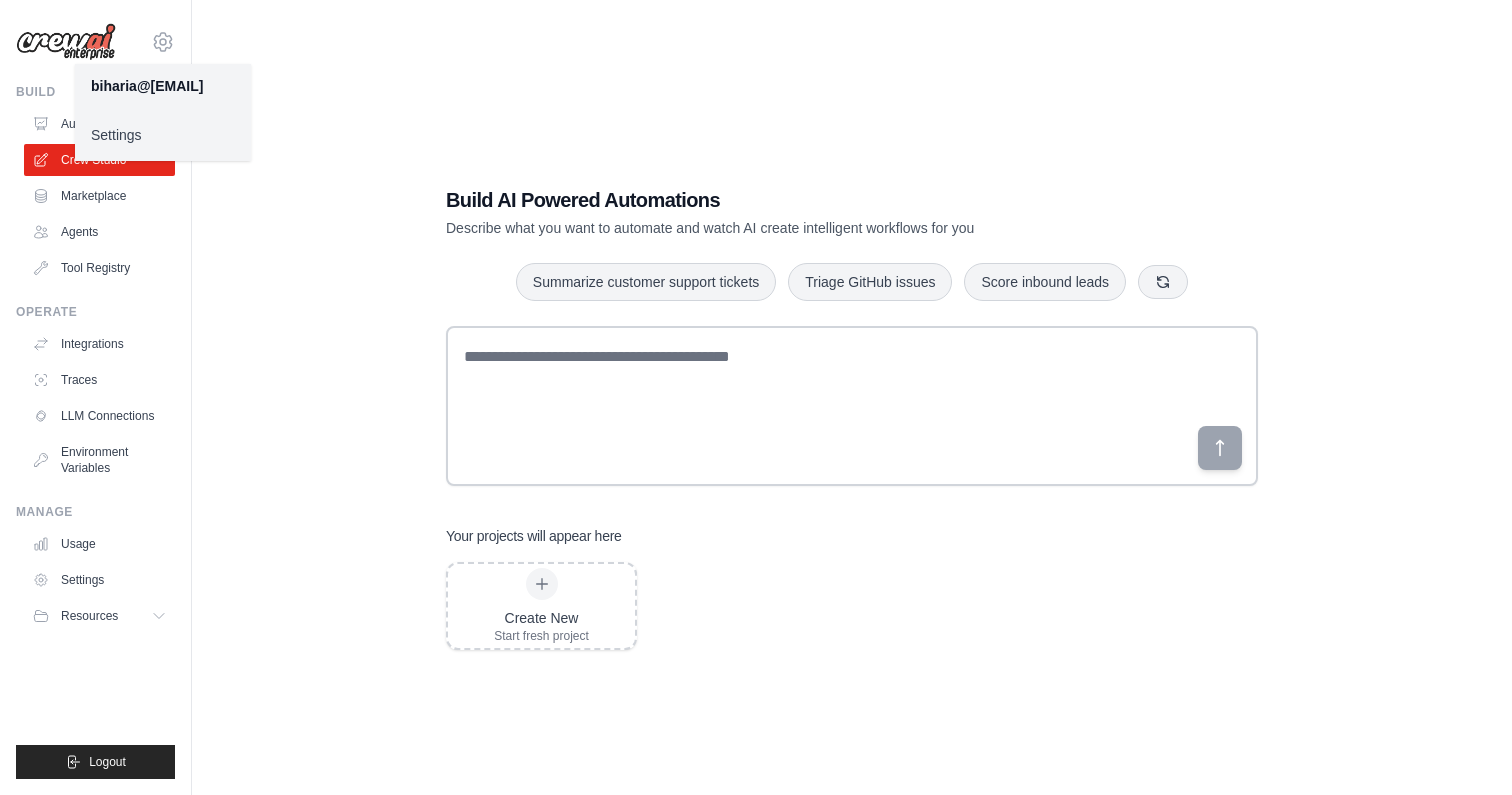 click on "Build AI Powered Automations Describe what you want to automate and watch AI create intelligent workflows for you Summarize customer support tickets Triage GitHub issues Score inbound leads Your projects will appear here Create New Start fresh project" at bounding box center (852, 417) 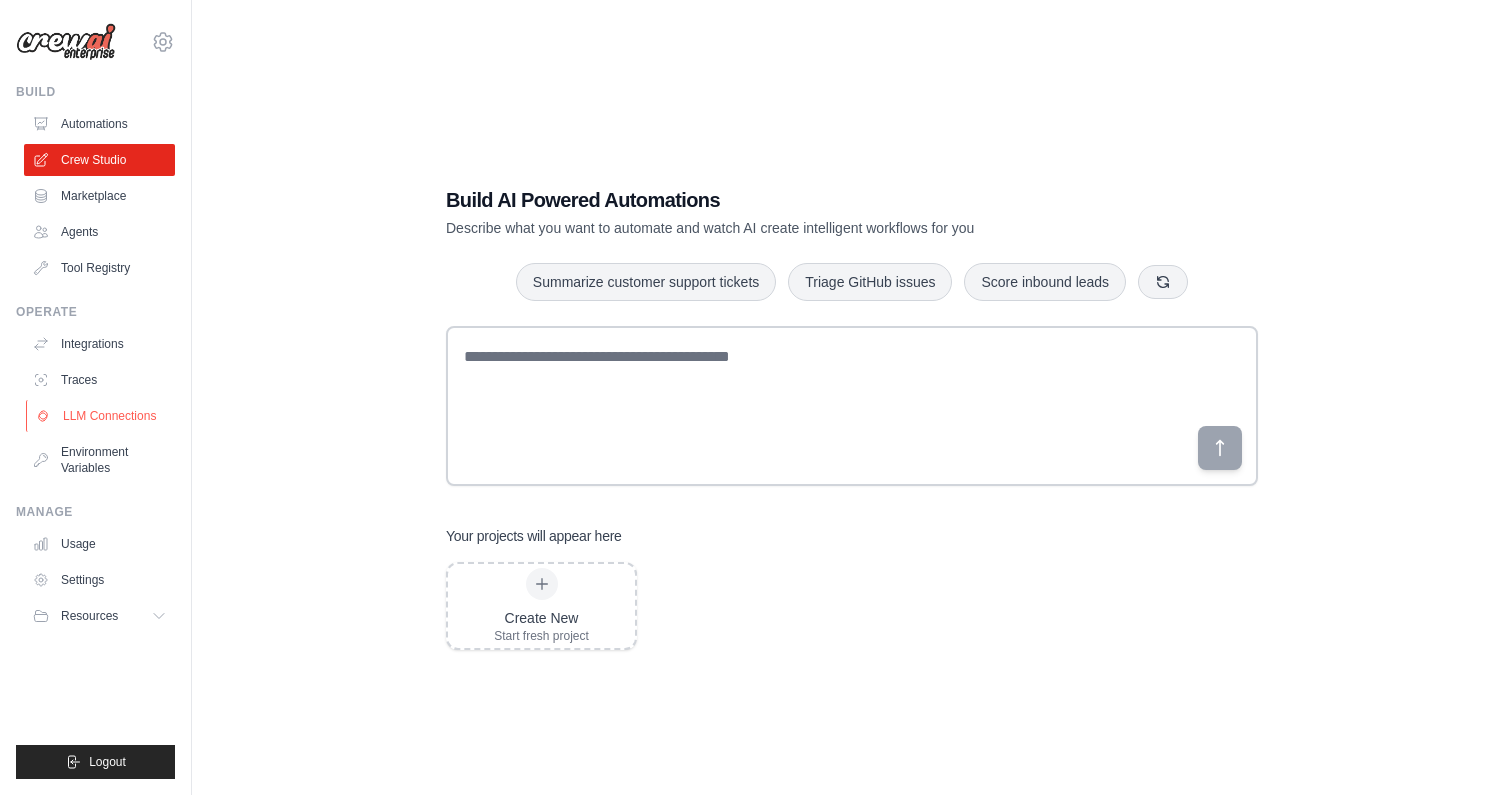scroll, scrollTop: 40, scrollLeft: 0, axis: vertical 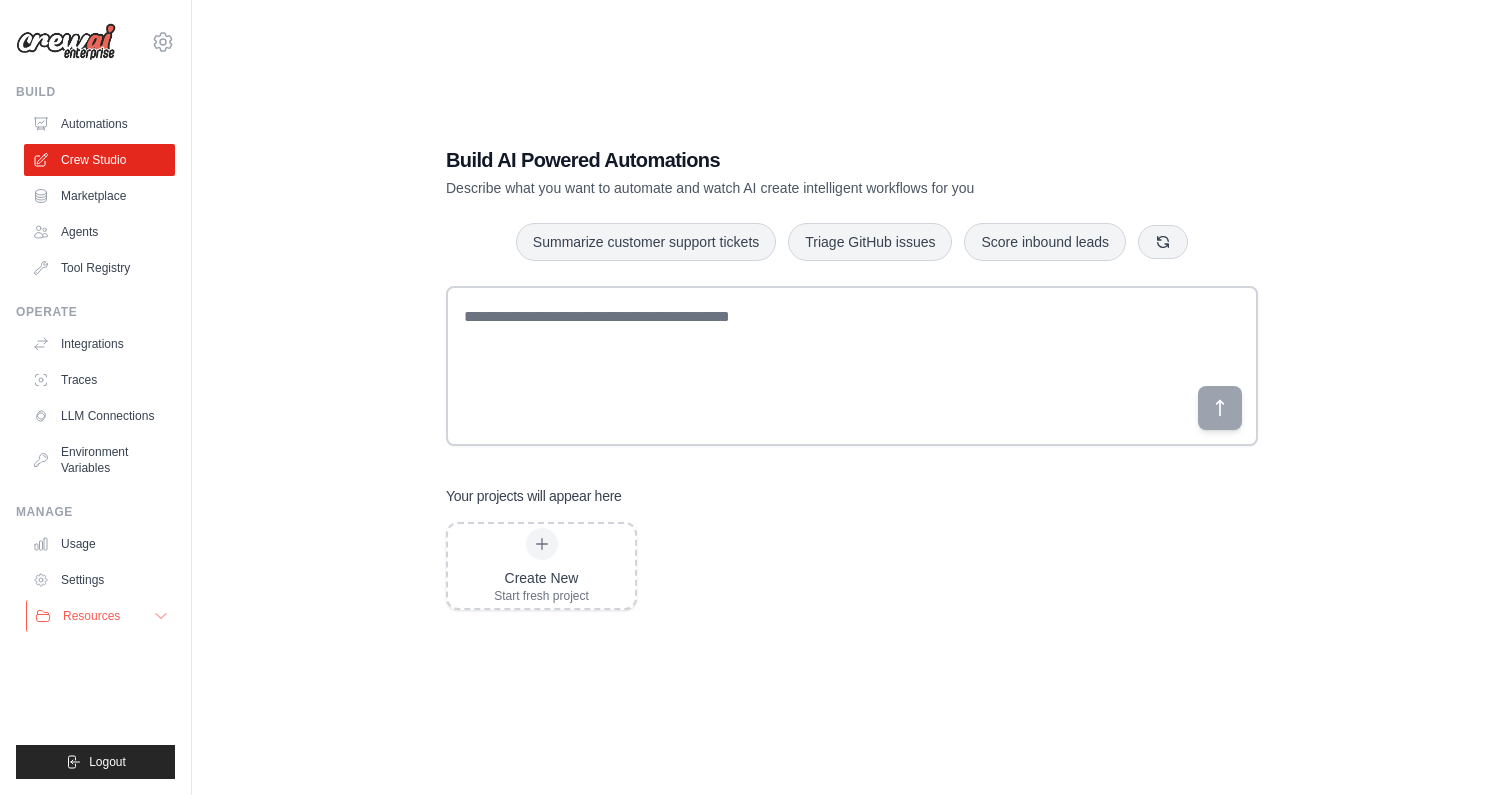 click on "Resources" at bounding box center [101, 616] 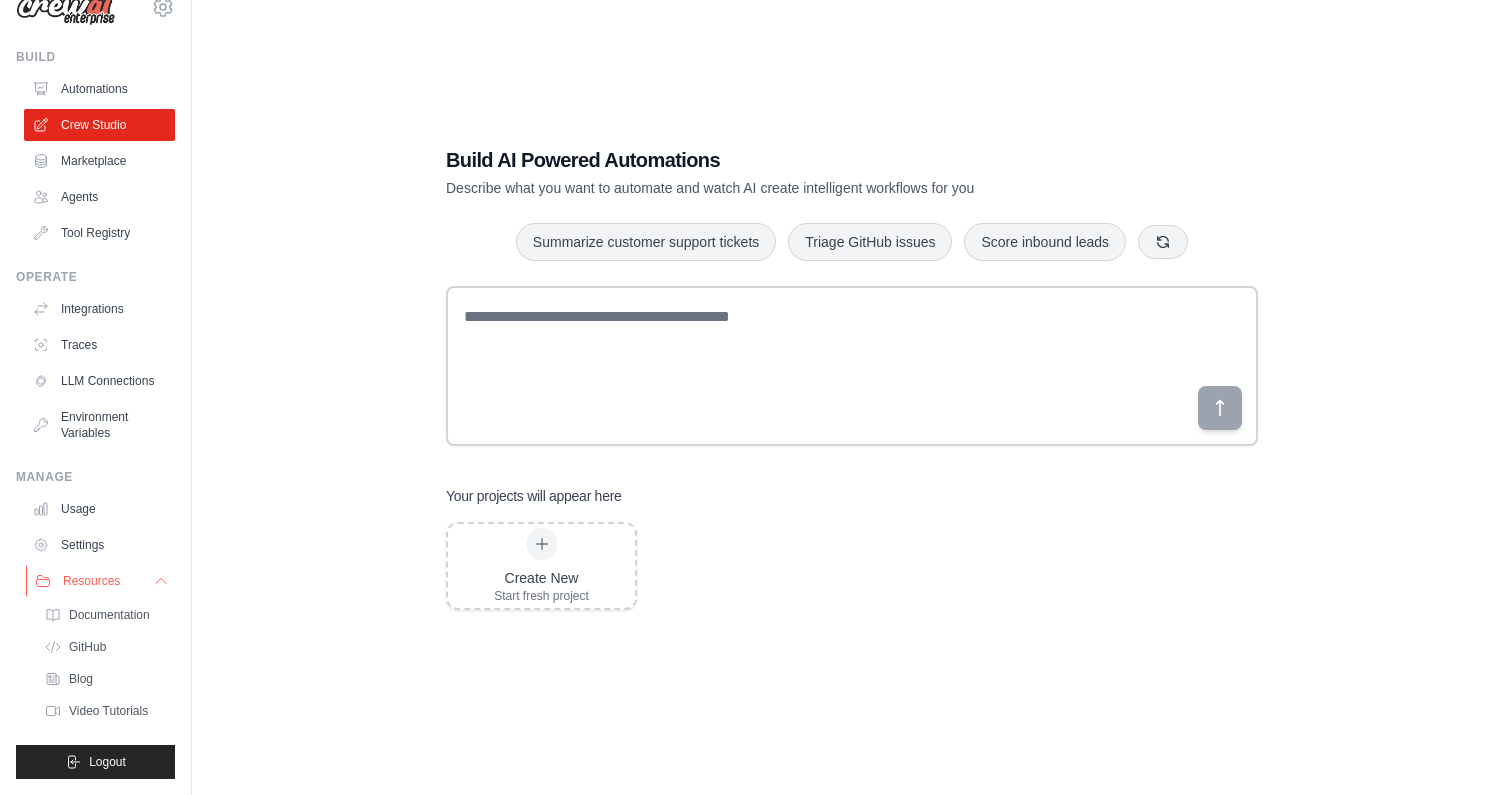 scroll, scrollTop: 0, scrollLeft: 0, axis: both 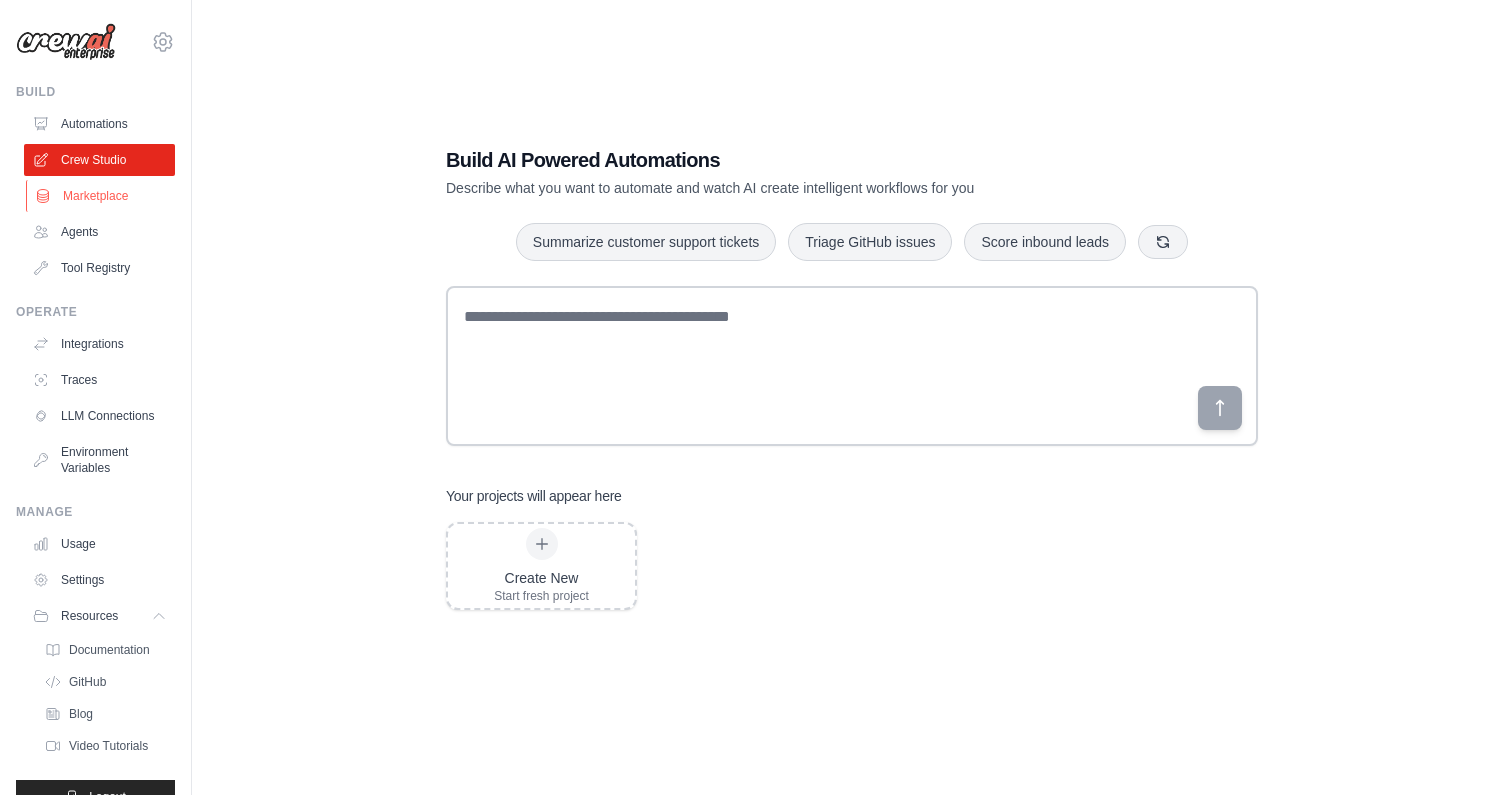 click on "Marketplace" at bounding box center (101, 196) 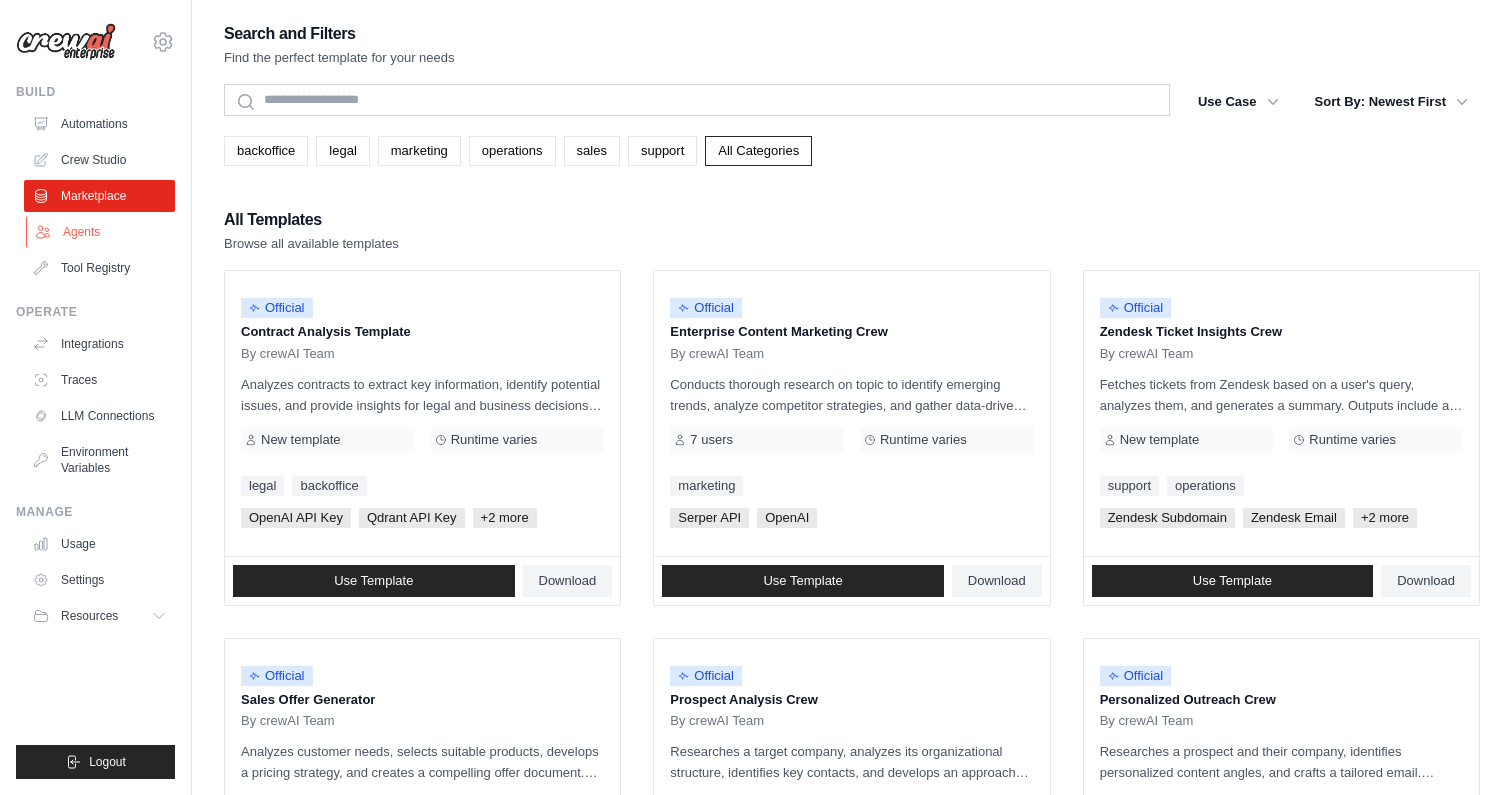 click on "Agents" at bounding box center [101, 232] 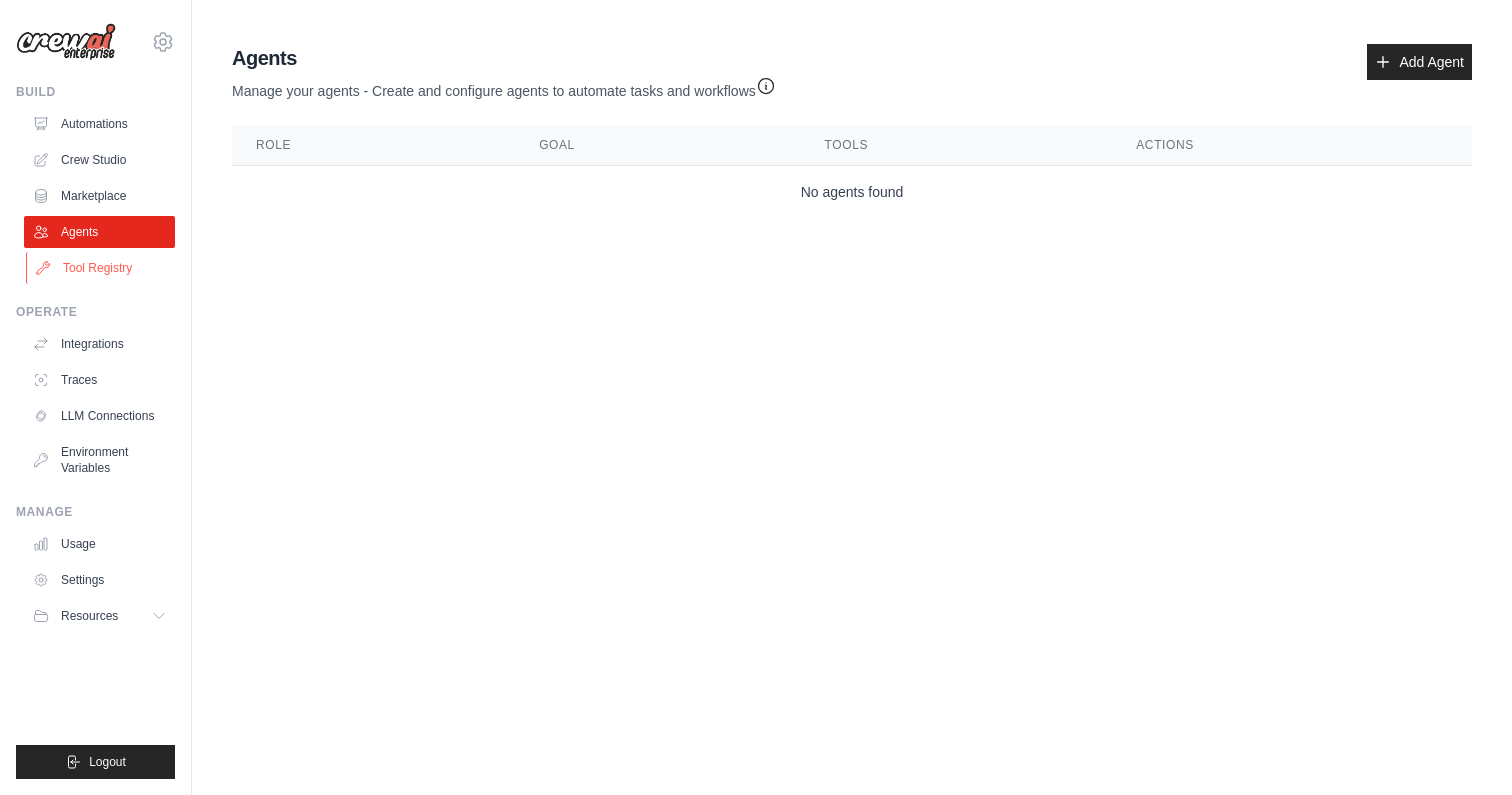 click on "Tool Registry" at bounding box center [101, 268] 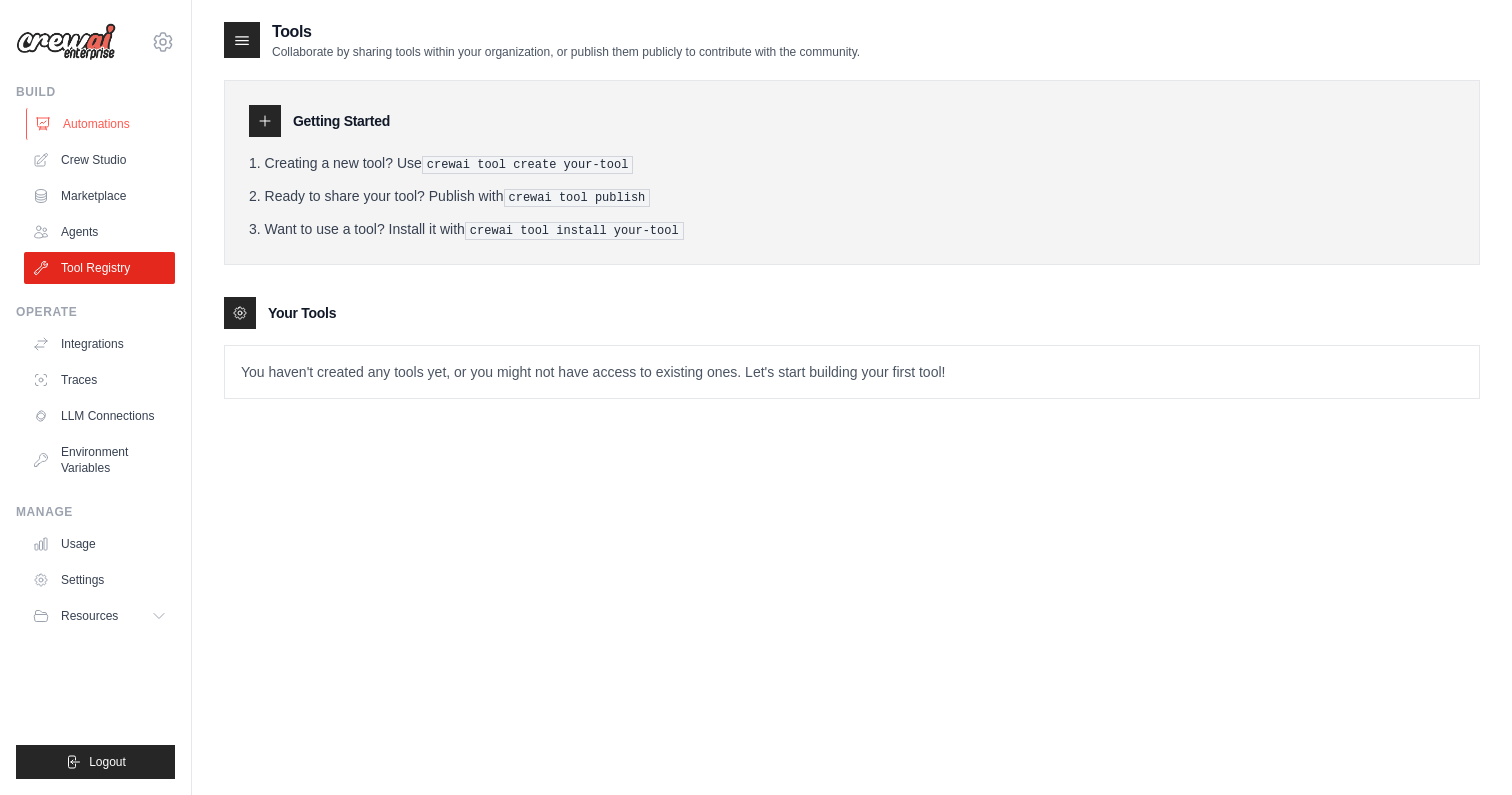 click on "Automations" at bounding box center (101, 124) 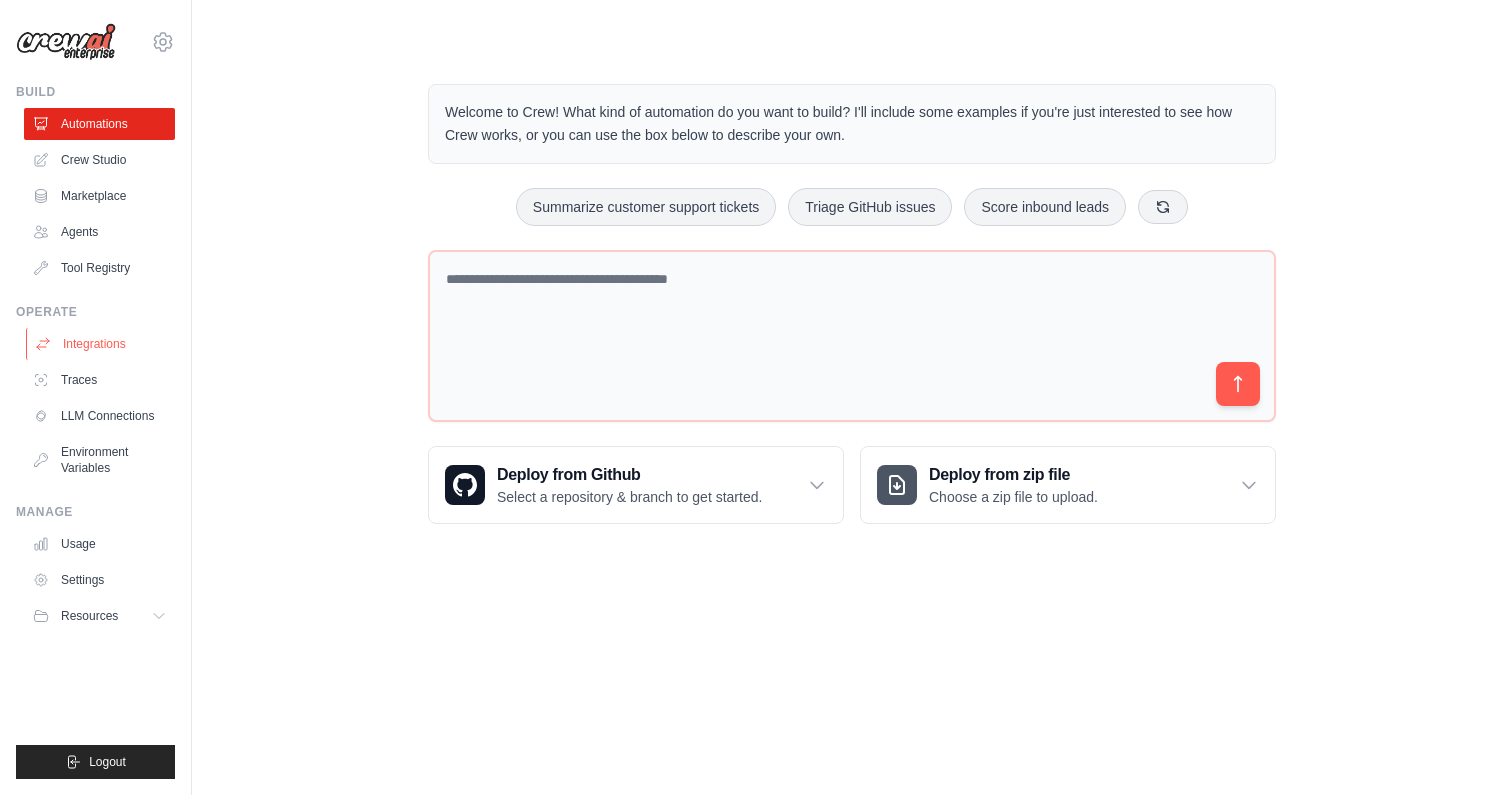 click on "Integrations" at bounding box center [101, 344] 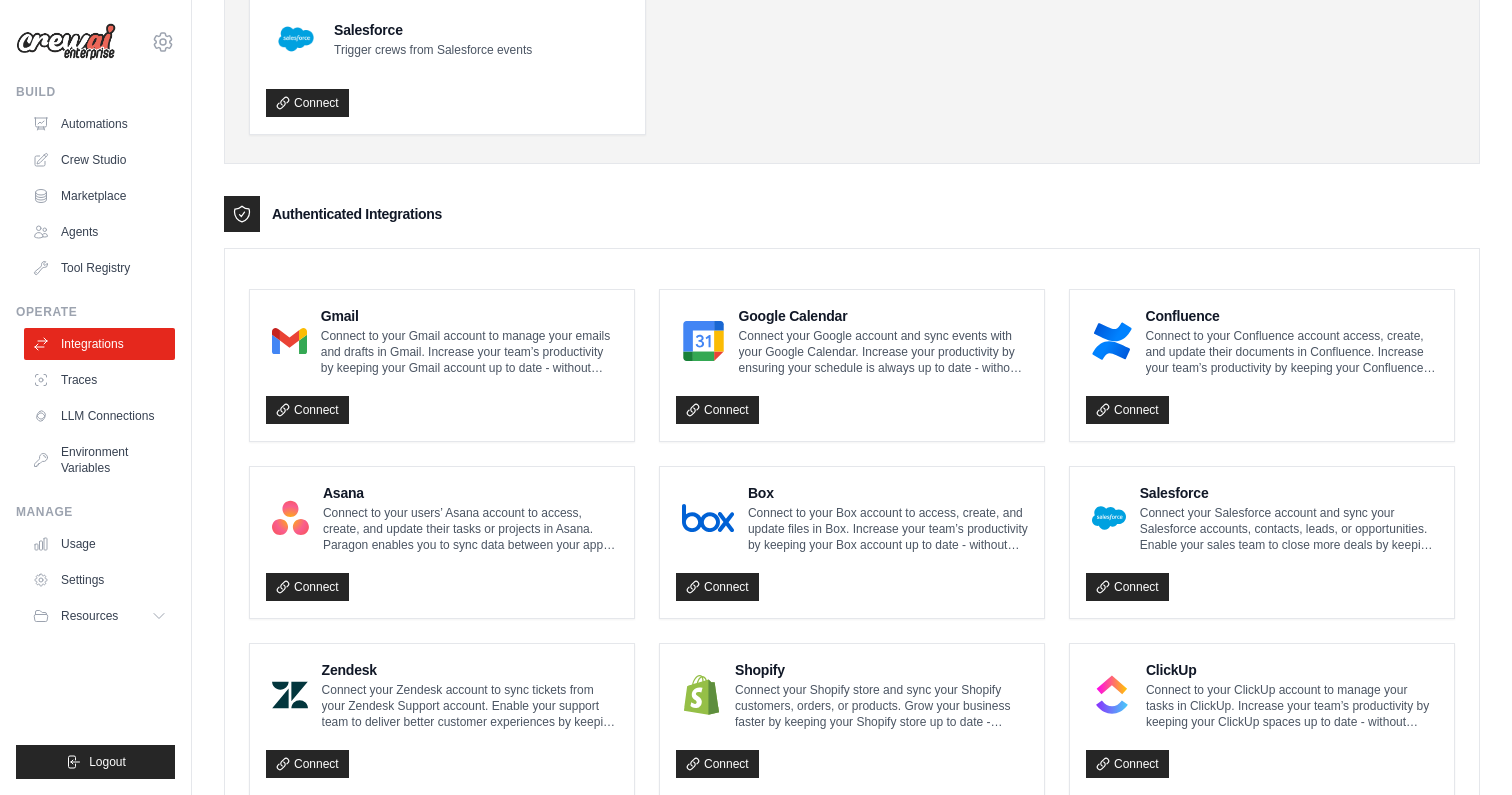 scroll, scrollTop: 0, scrollLeft: 0, axis: both 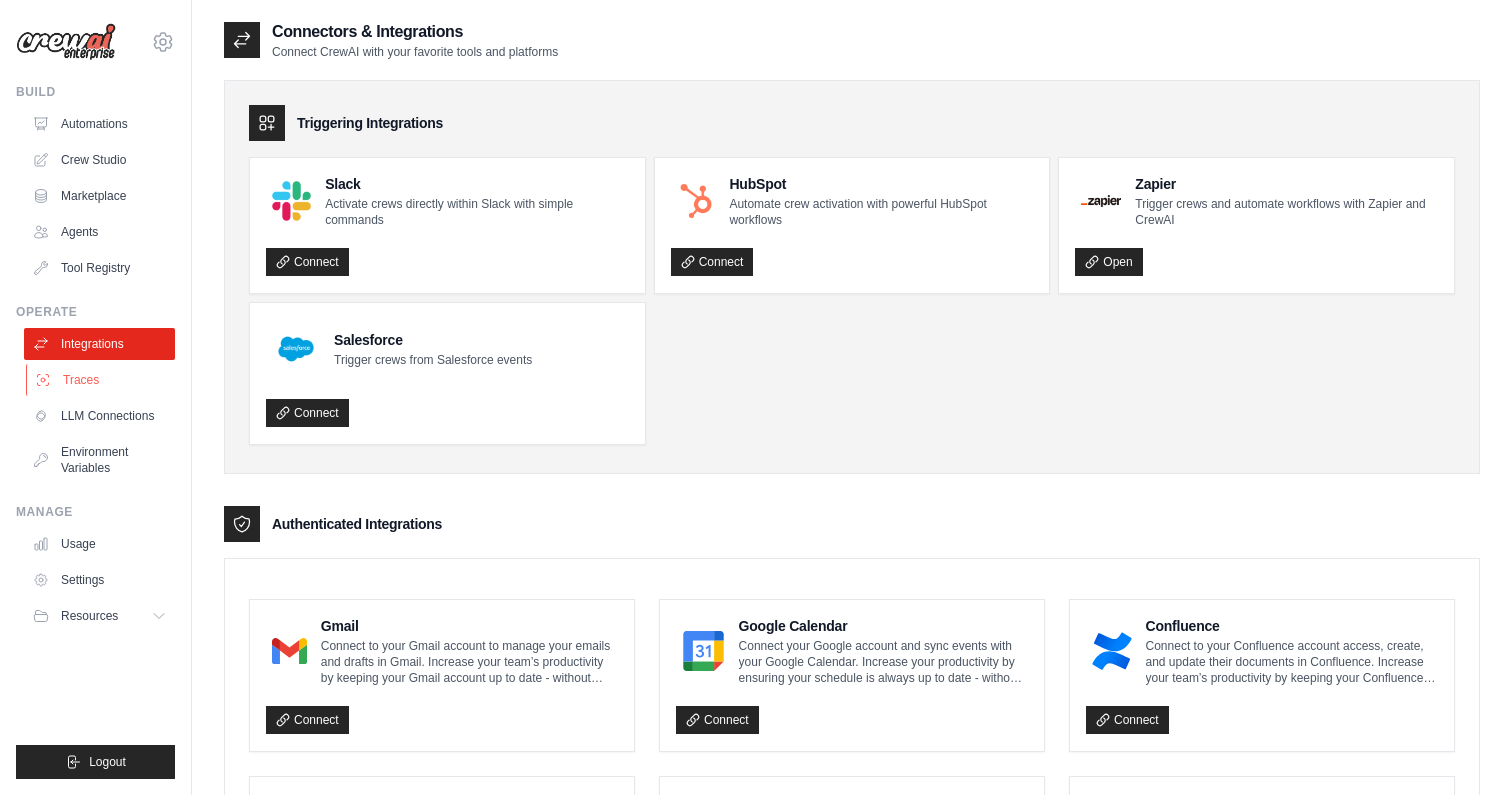 click on "Traces" at bounding box center (101, 380) 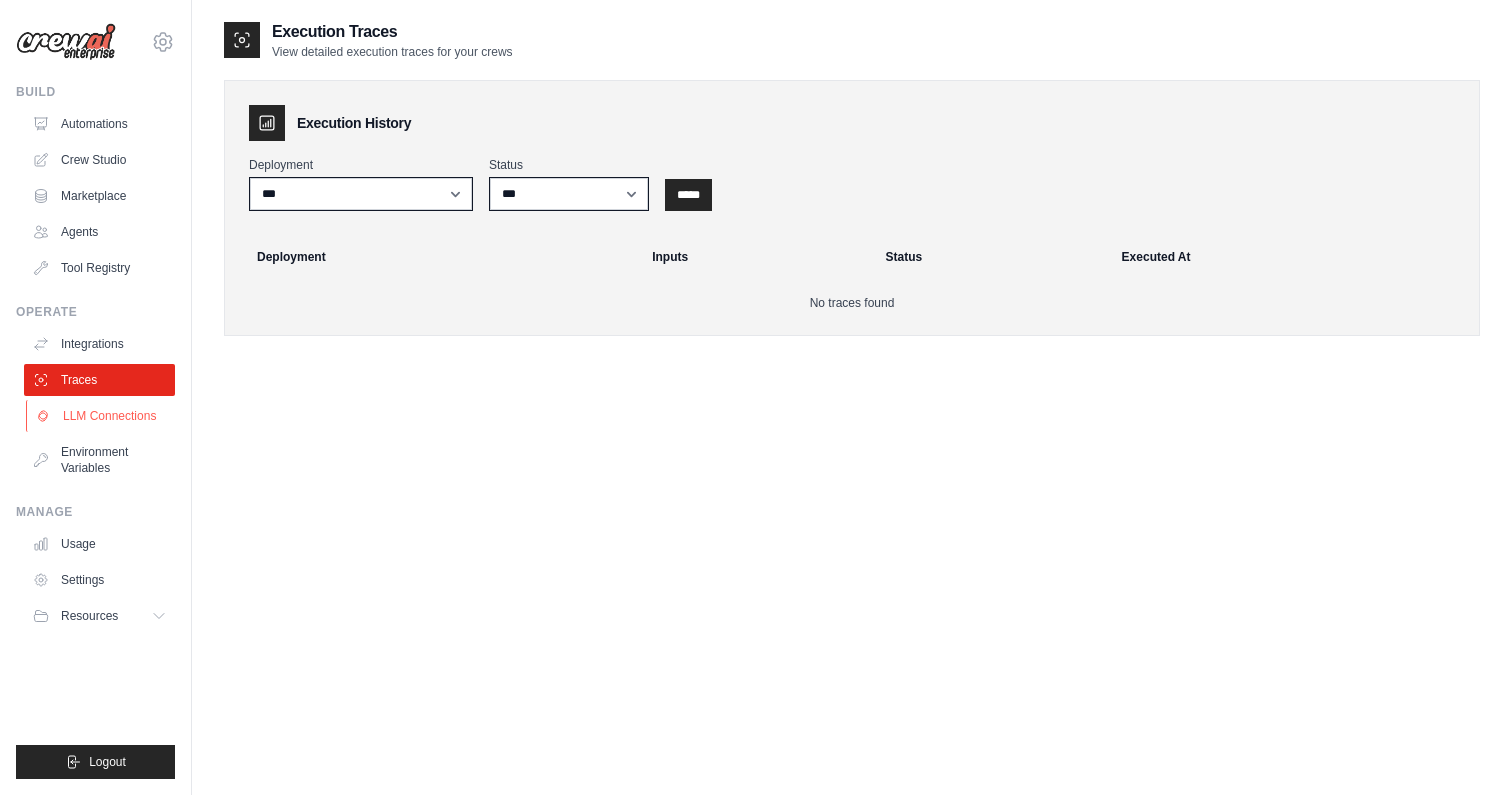click on "LLM Connections" at bounding box center [101, 416] 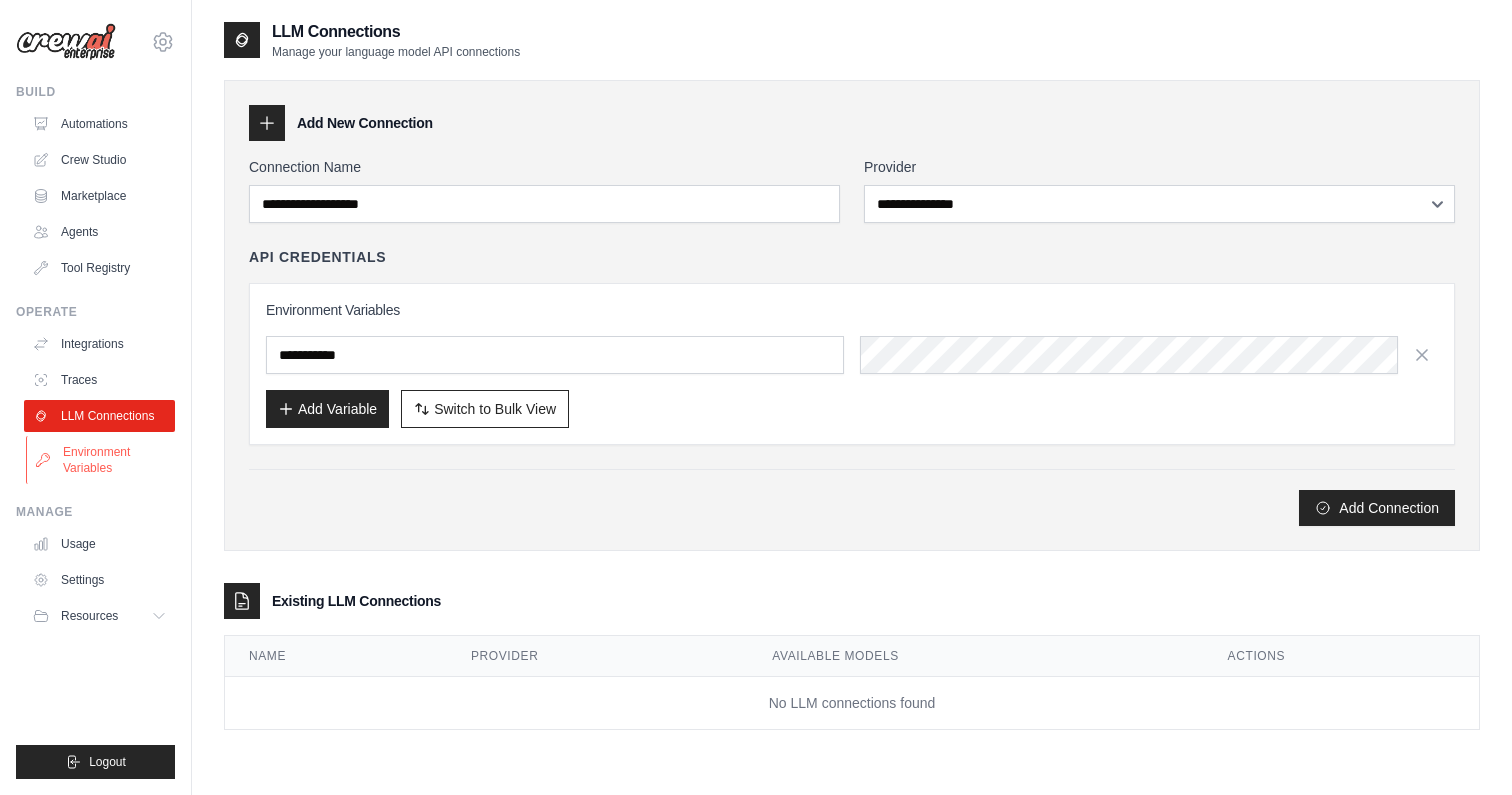 click on "Environment Variables" at bounding box center [101, 460] 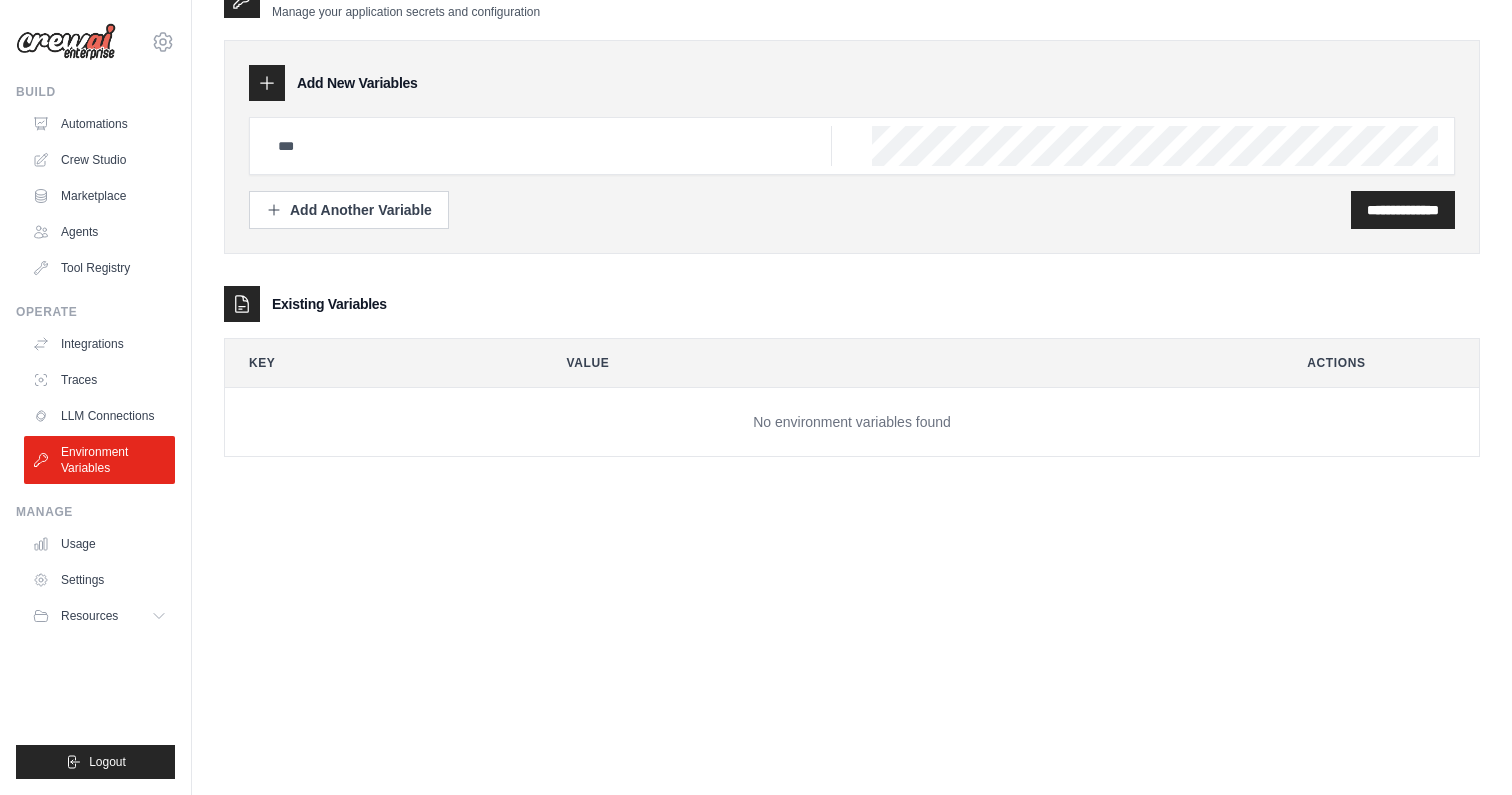 scroll, scrollTop: 0, scrollLeft: 0, axis: both 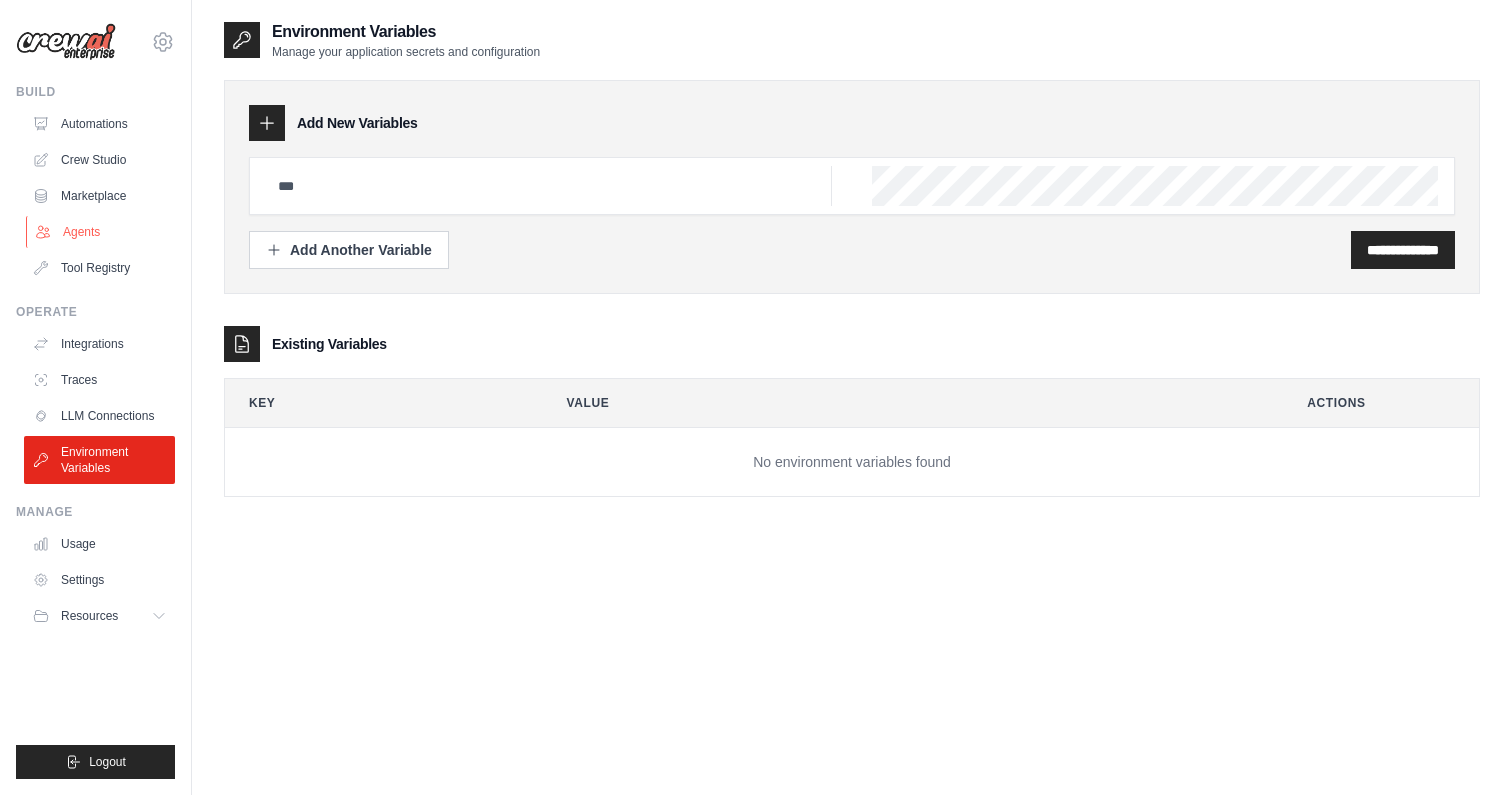 click on "Agents" at bounding box center [101, 232] 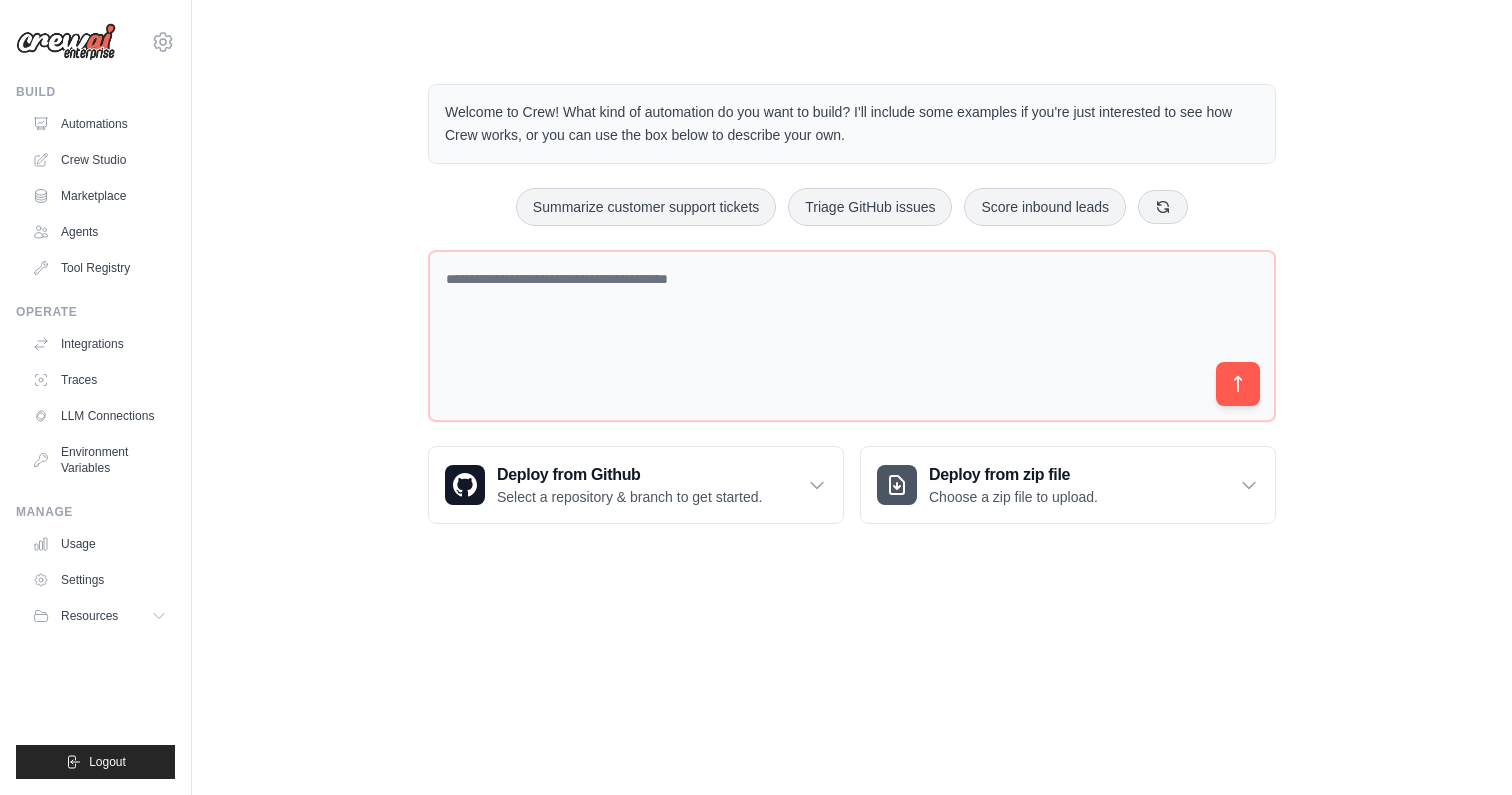 scroll, scrollTop: 0, scrollLeft: 0, axis: both 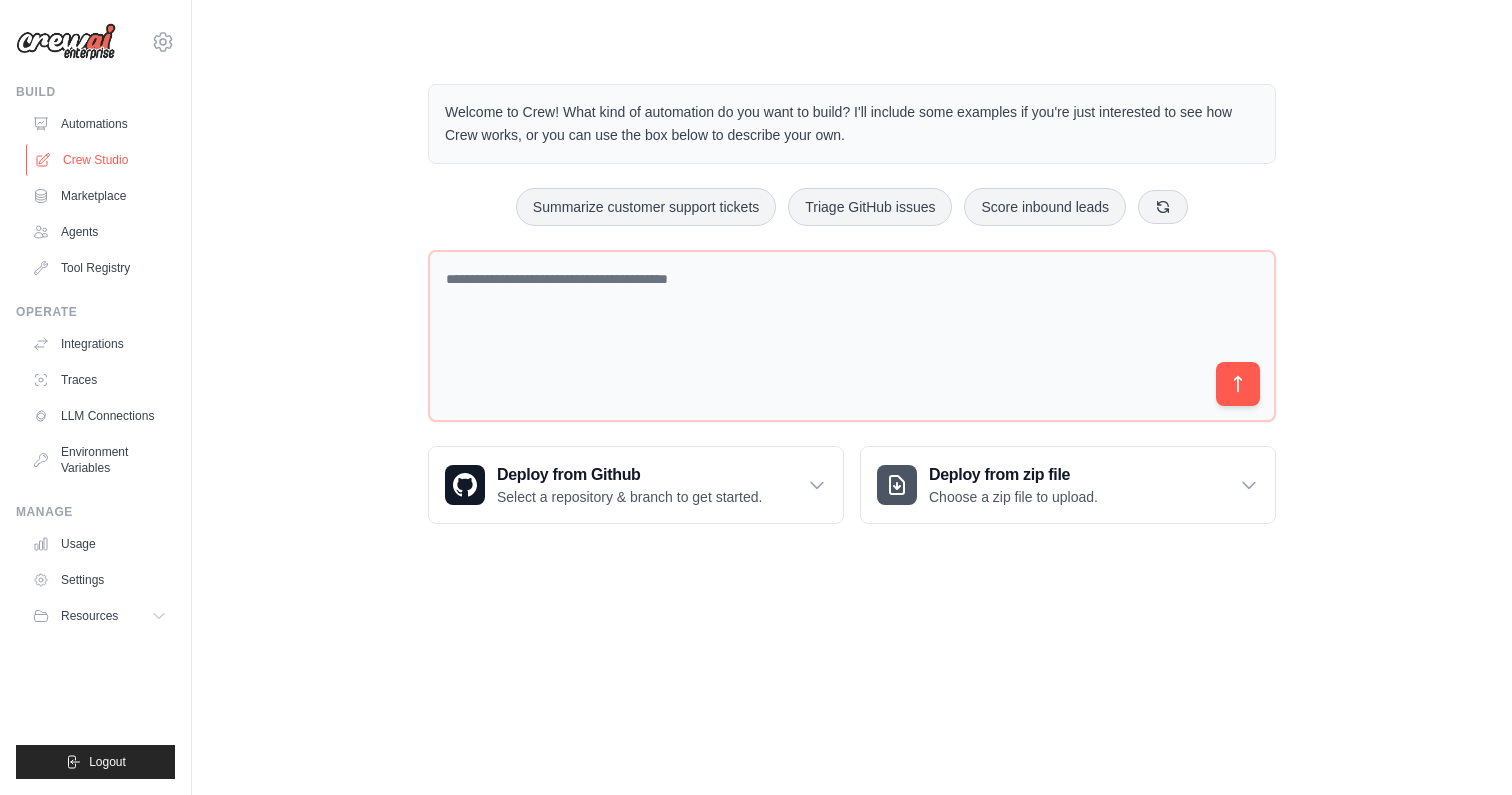 click on "Crew Studio" at bounding box center [101, 160] 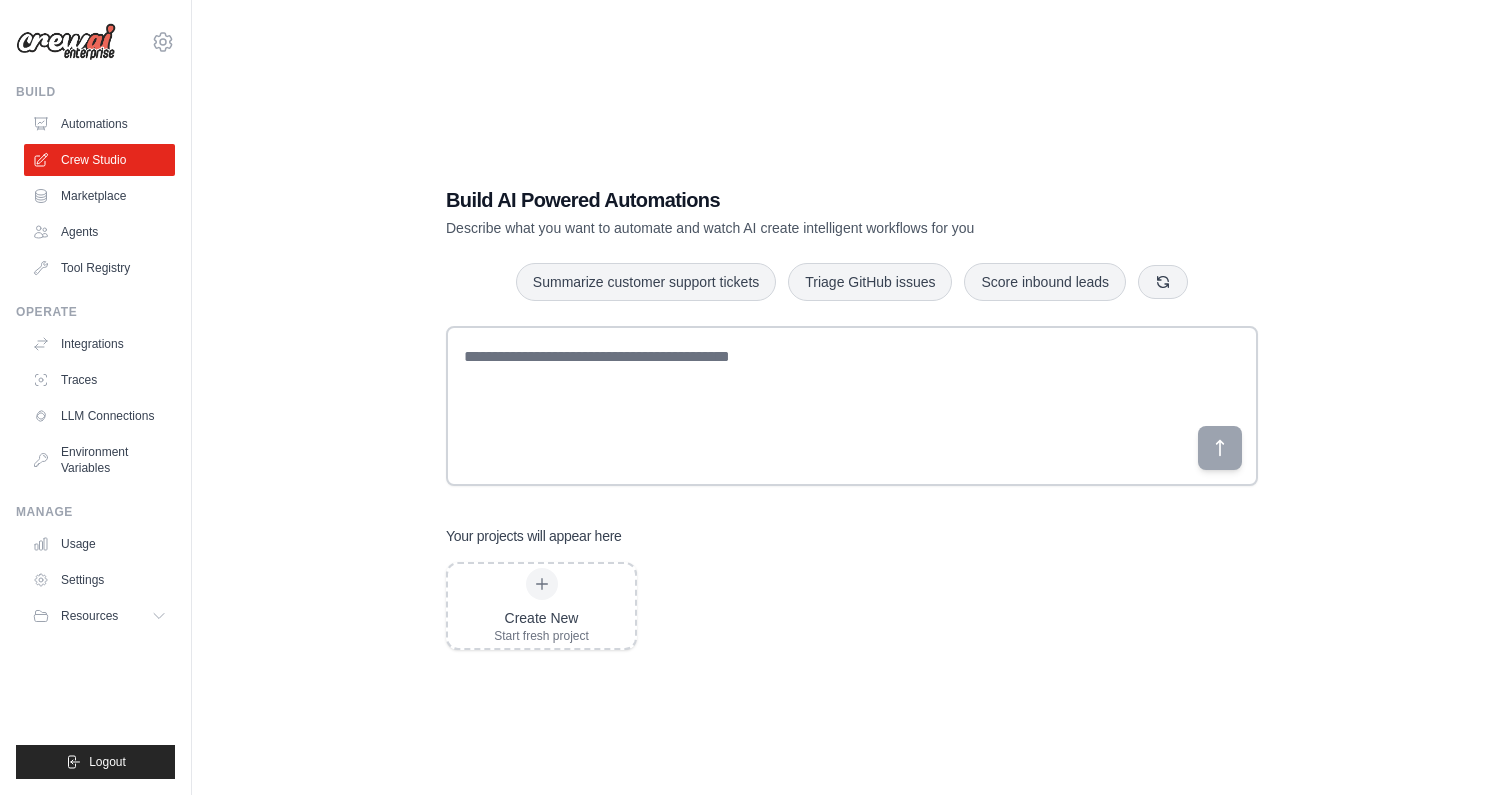 scroll, scrollTop: 0, scrollLeft: 0, axis: both 